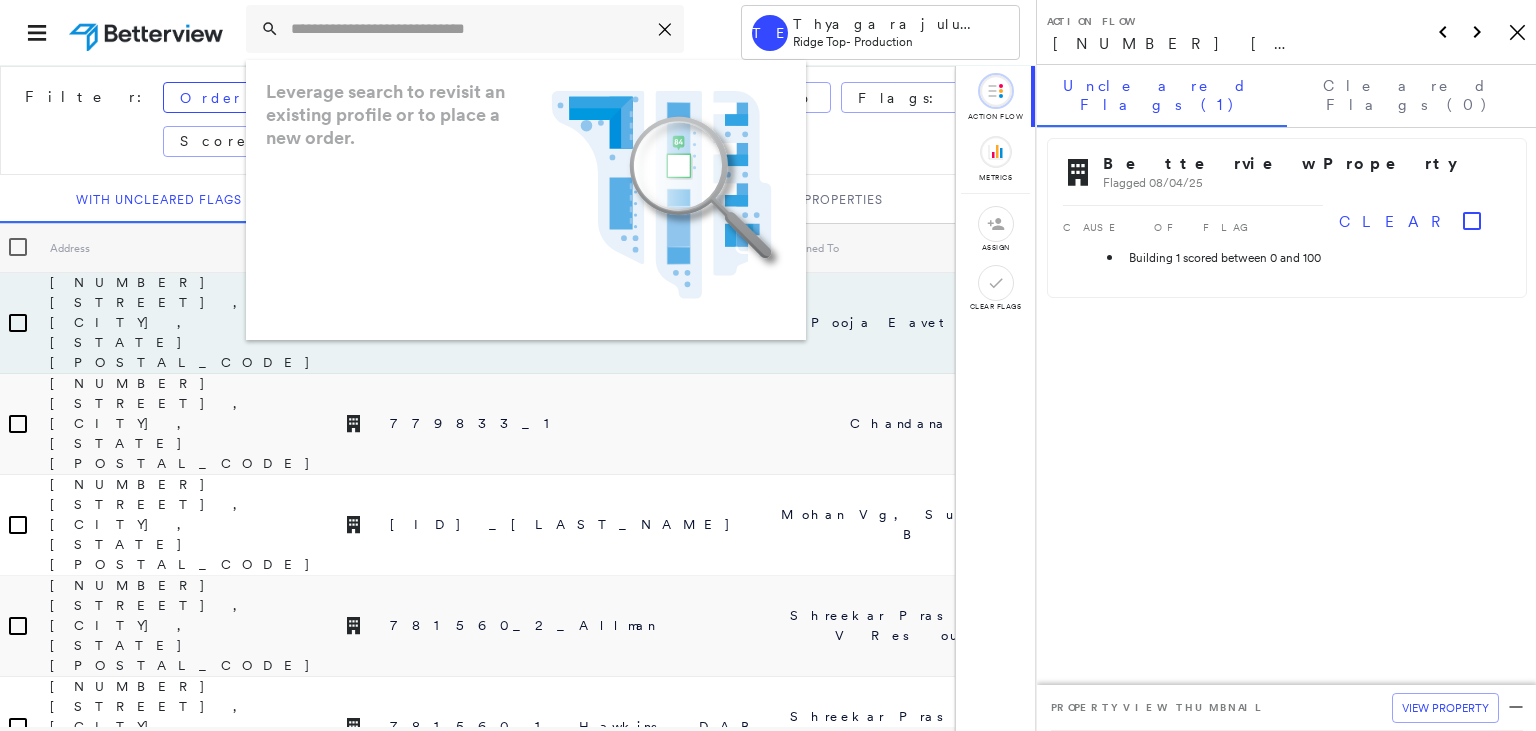 scroll, scrollTop: 0, scrollLeft: 0, axis: both 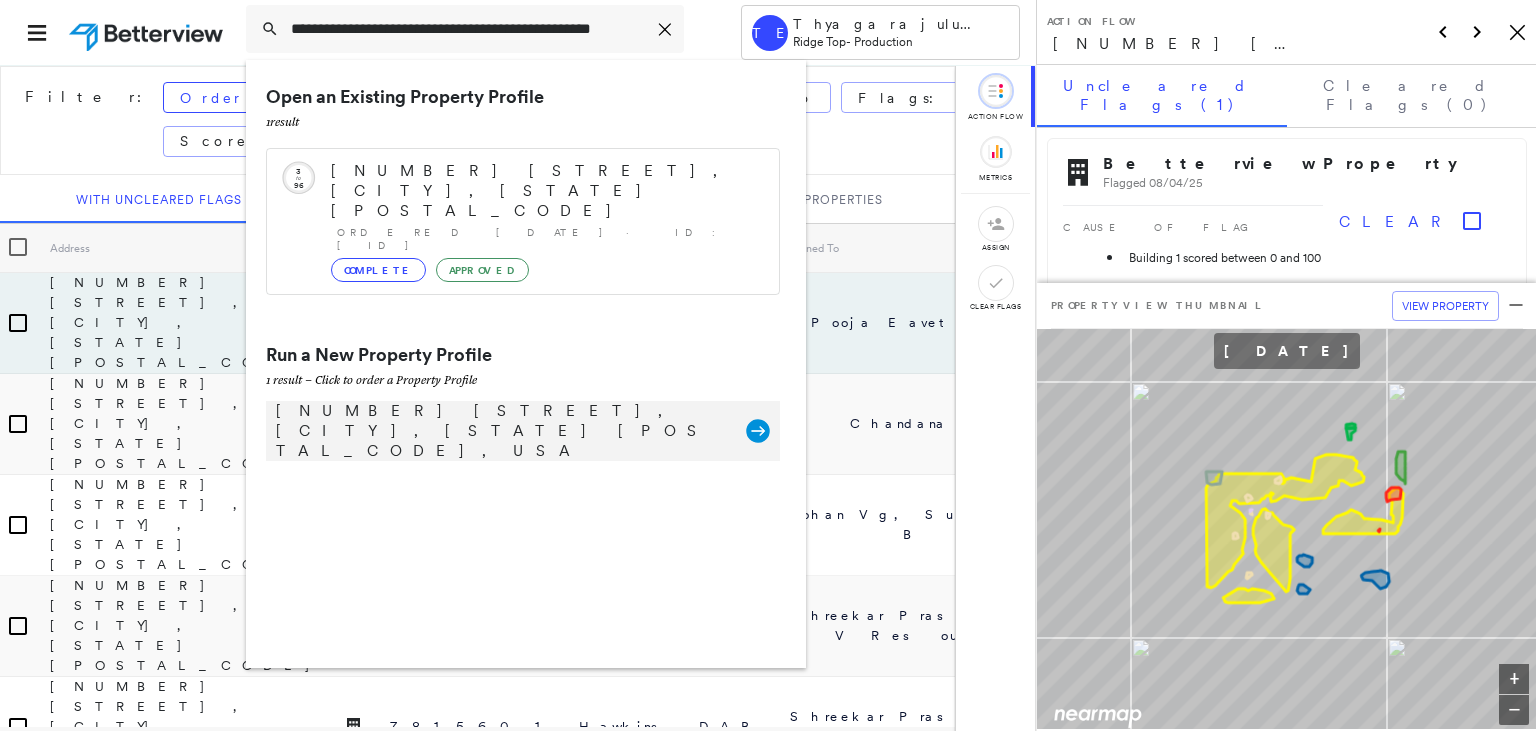 type on "**********" 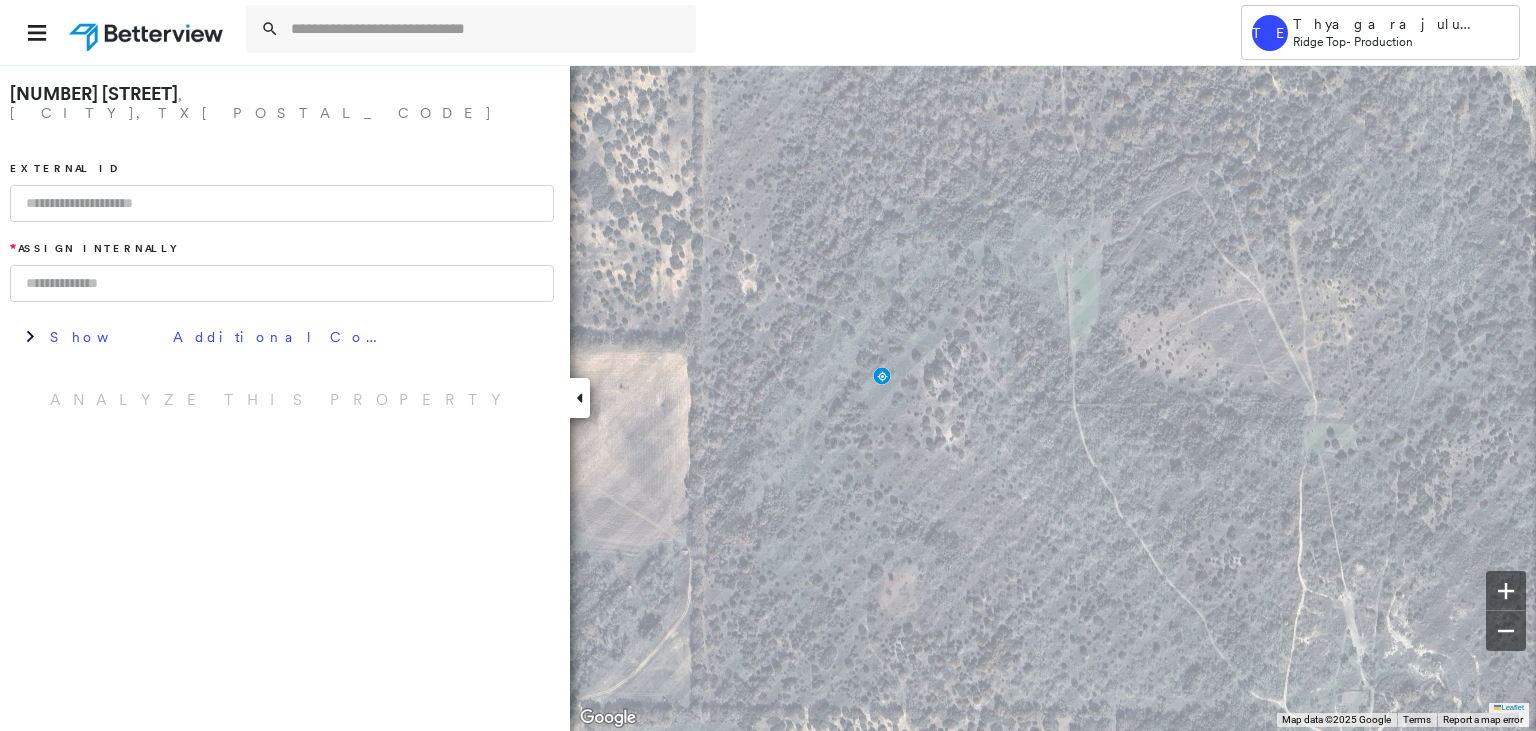 click on "[NUMBER] [STREET], [CITY], [STATE] [POSTAL_CODE] External ID   * Assign Internally   Show Additional Company Data Analyze This Property" at bounding box center [282, 246] 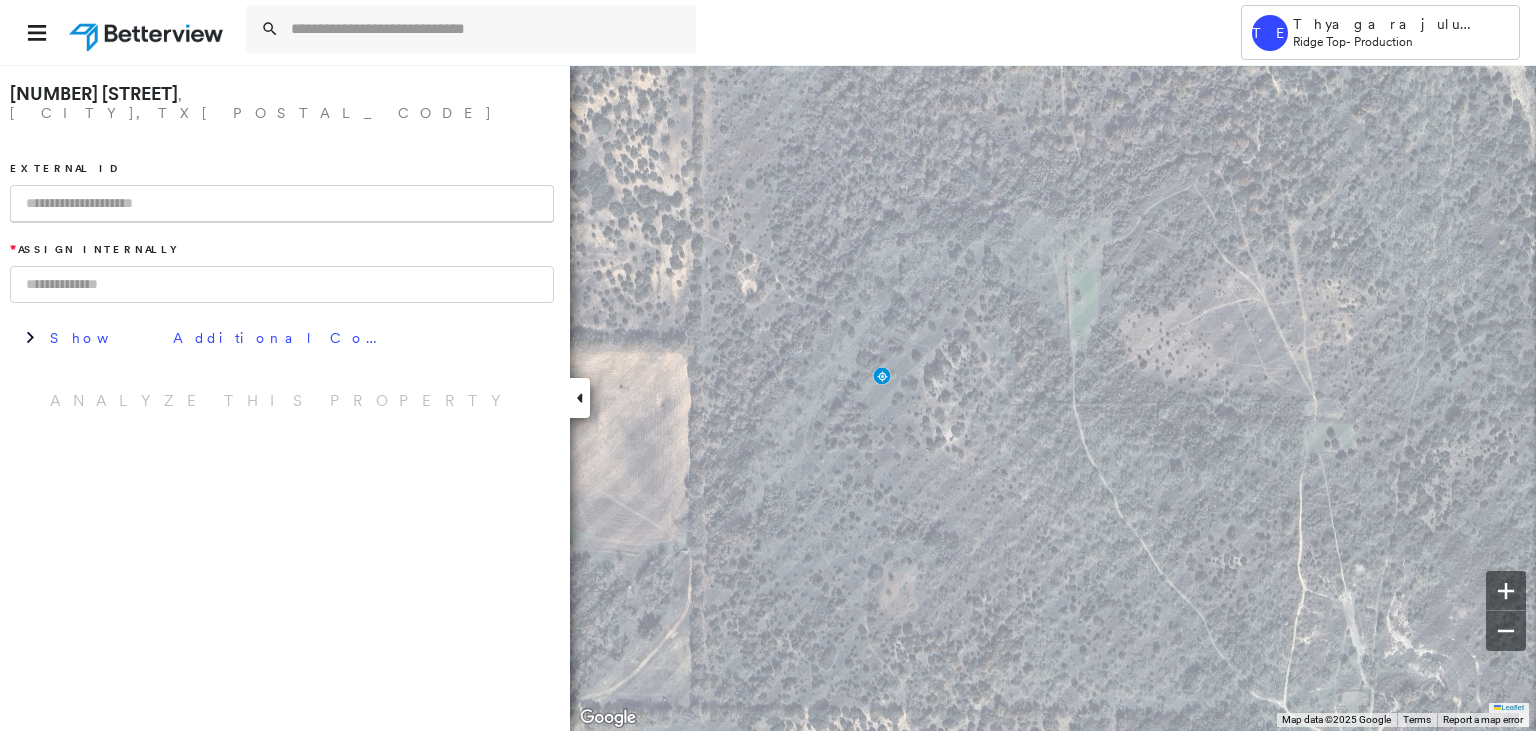 paste on "******" 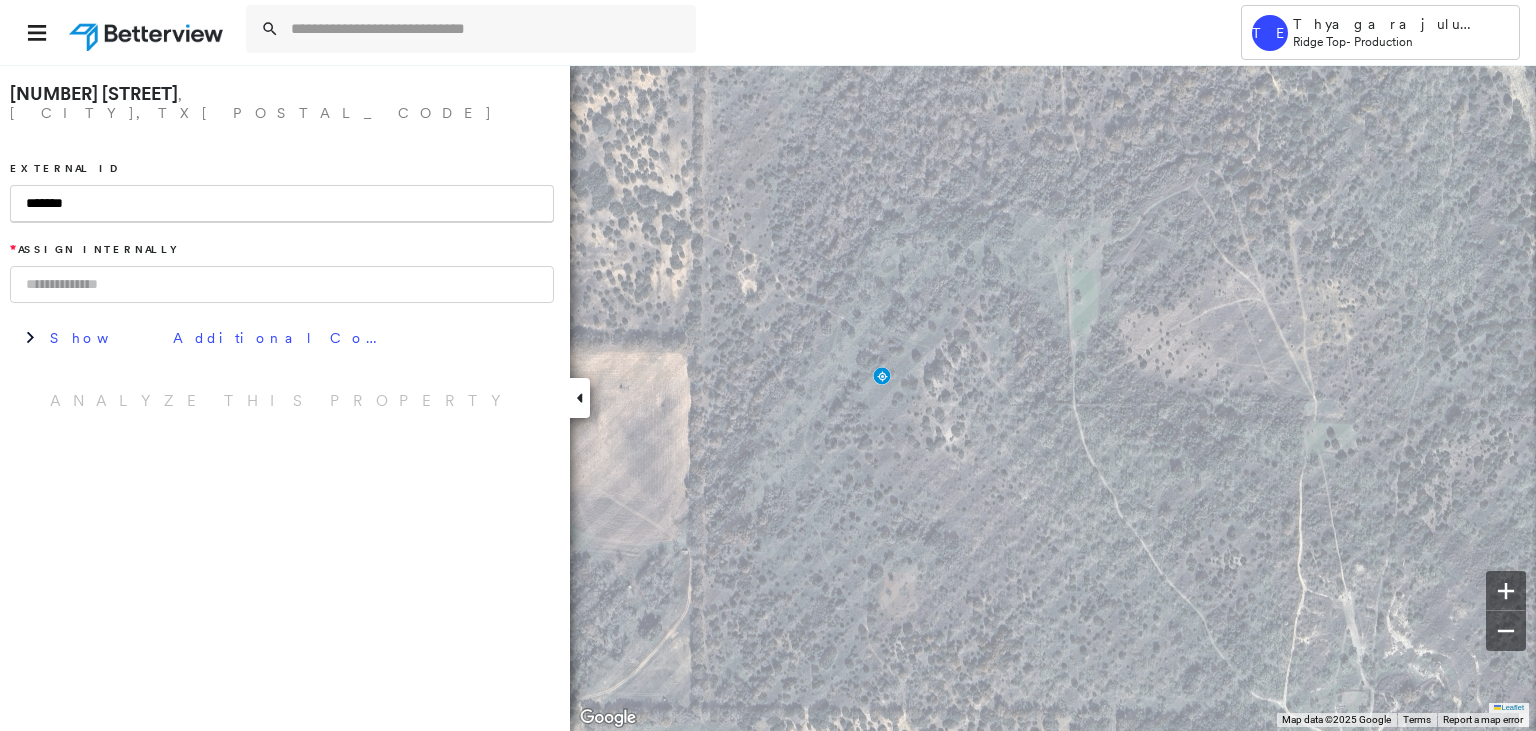 paste on "*****" 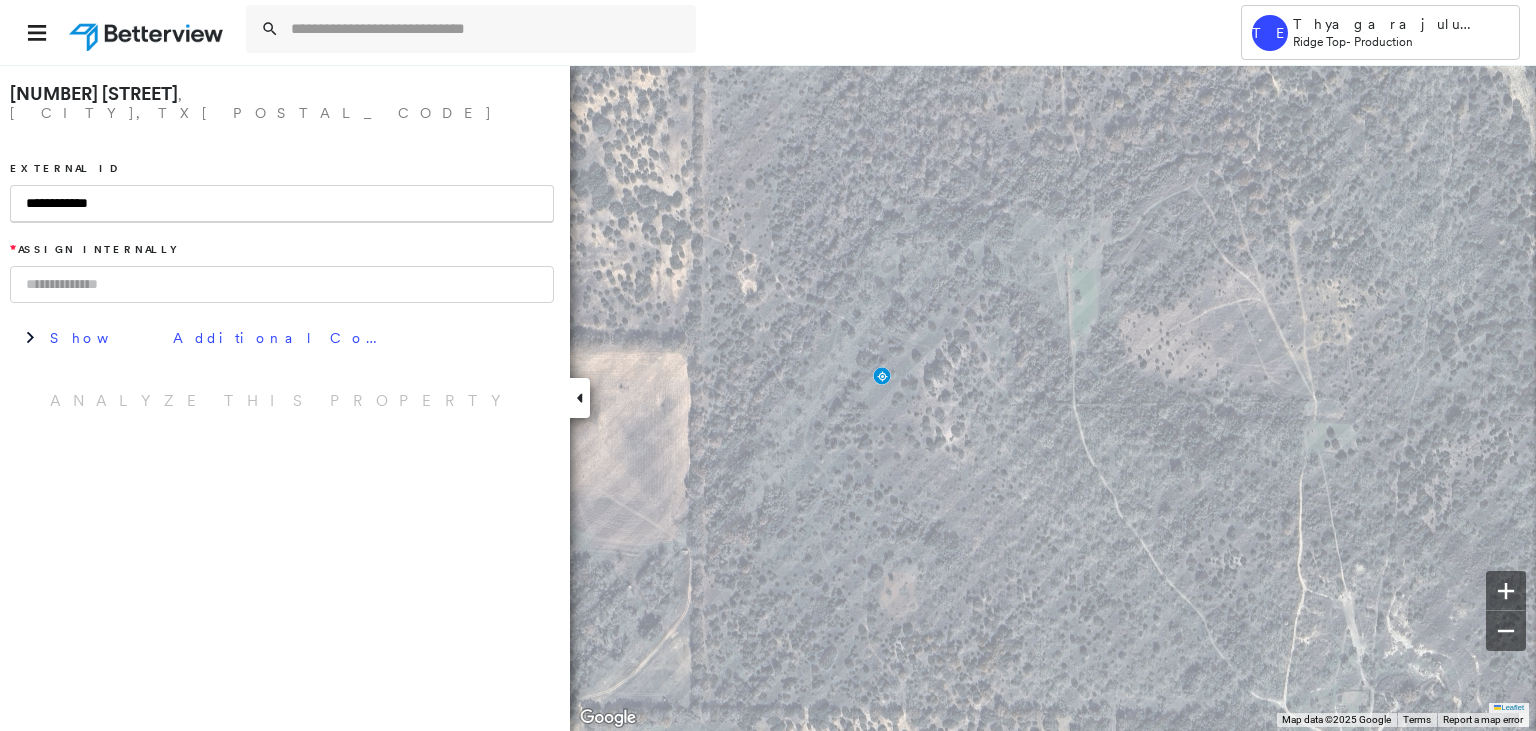 type on "**********" 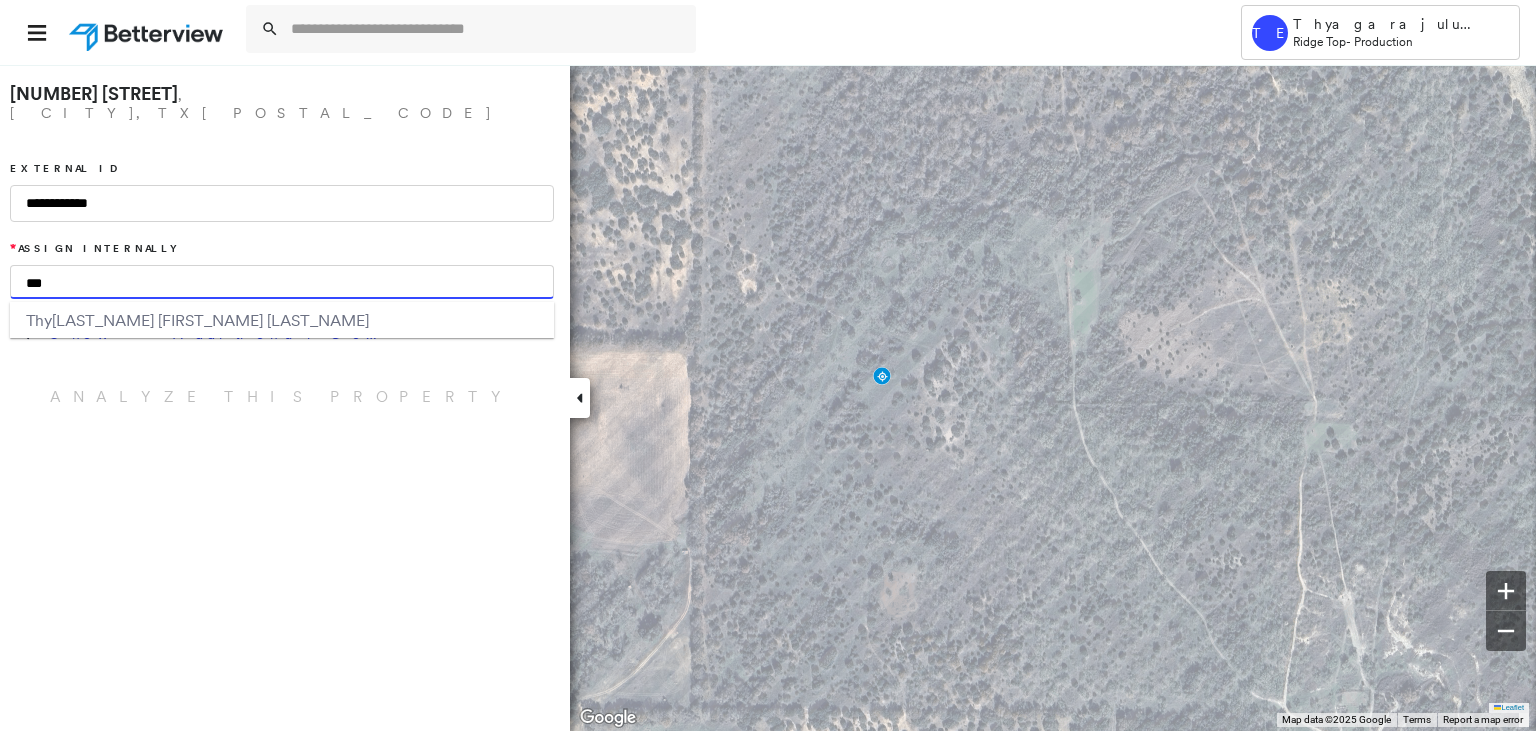 type on "***" 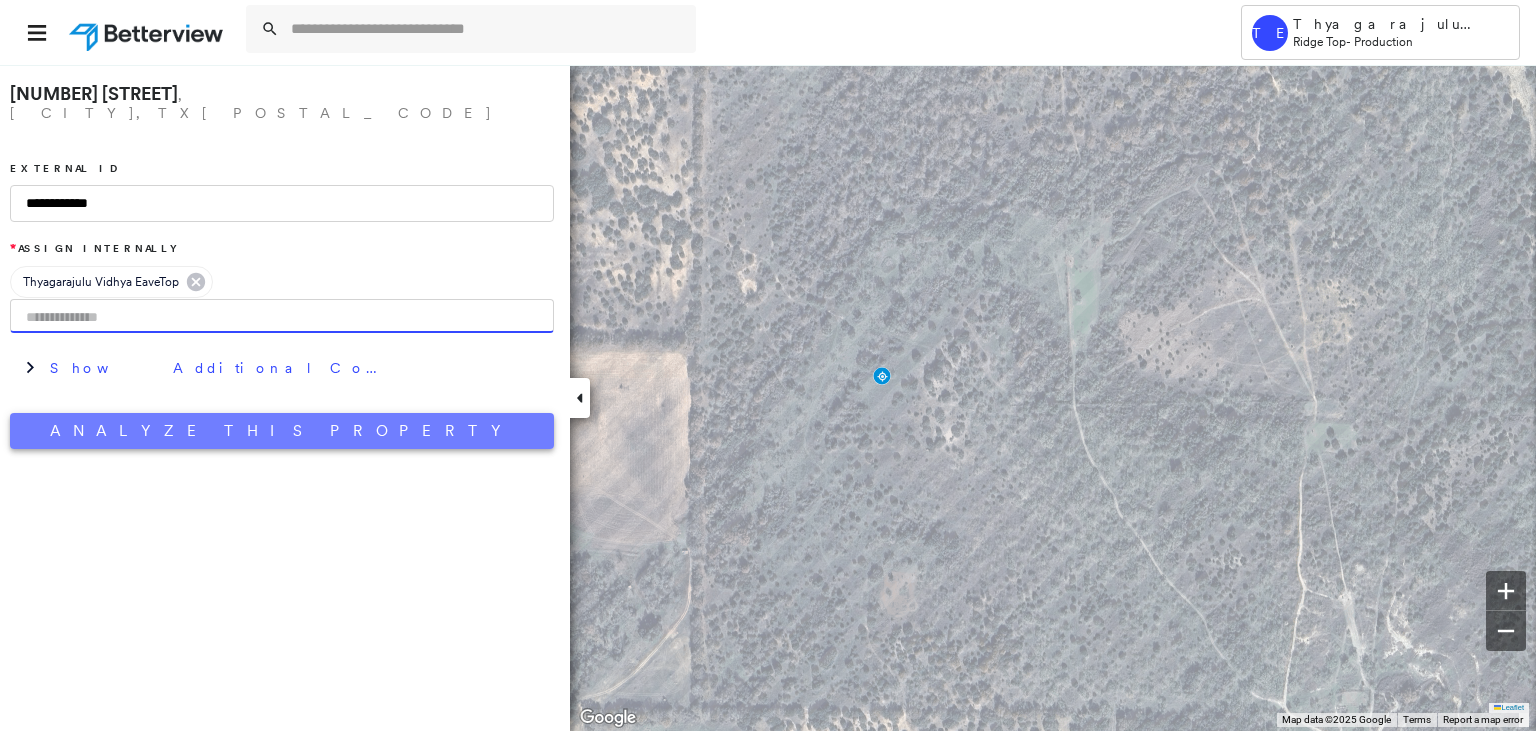 click on "Analyze This Property" at bounding box center [282, 431] 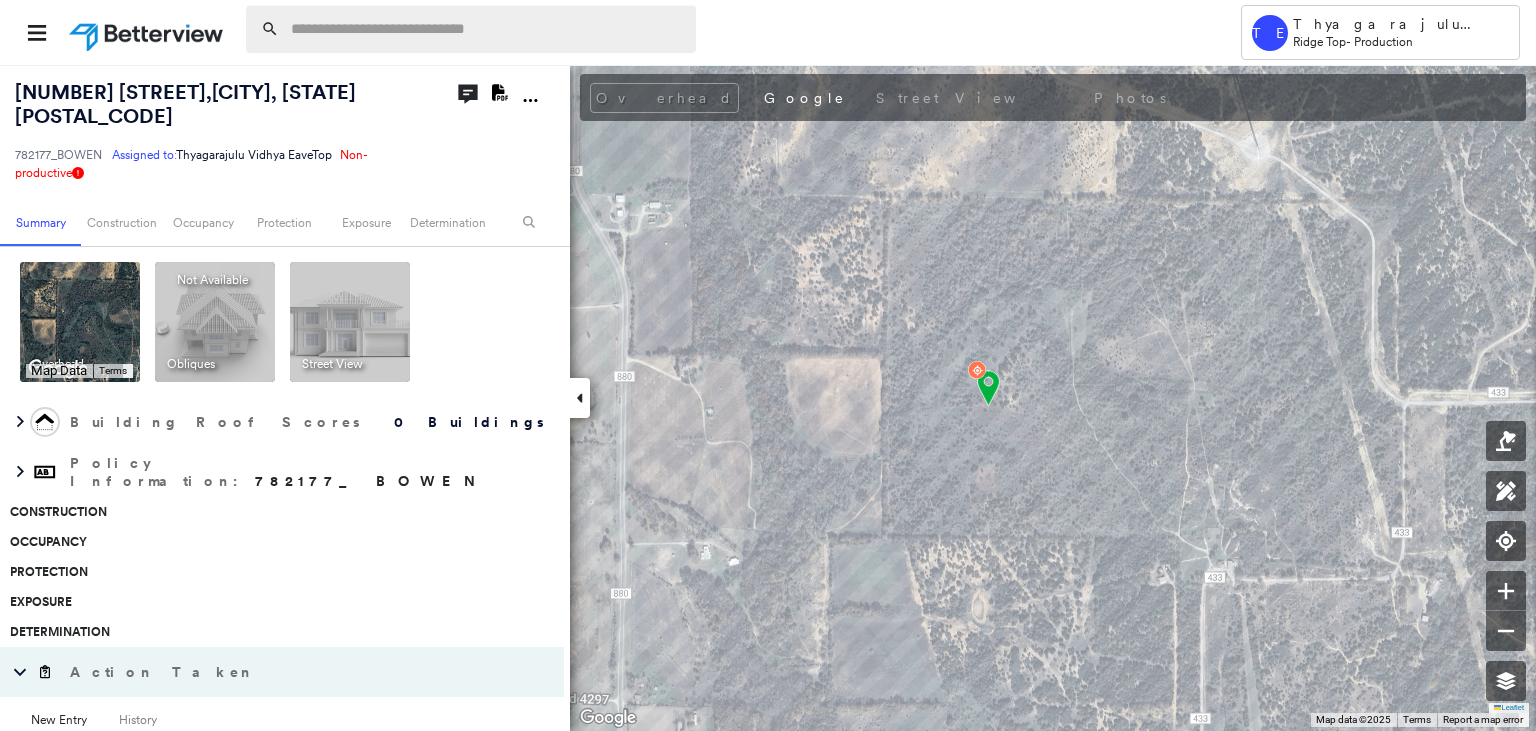 click at bounding box center (487, 29) 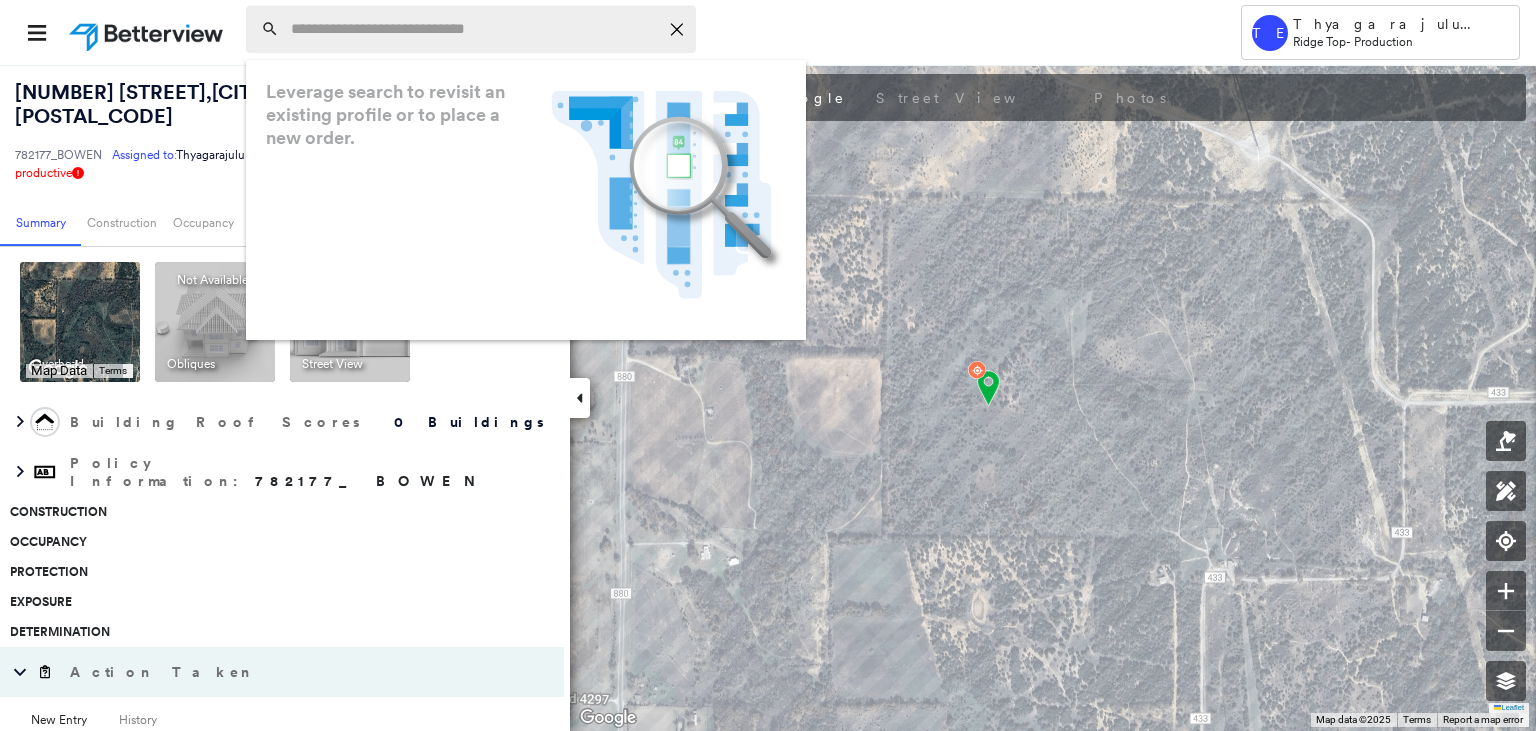paste on "**********" 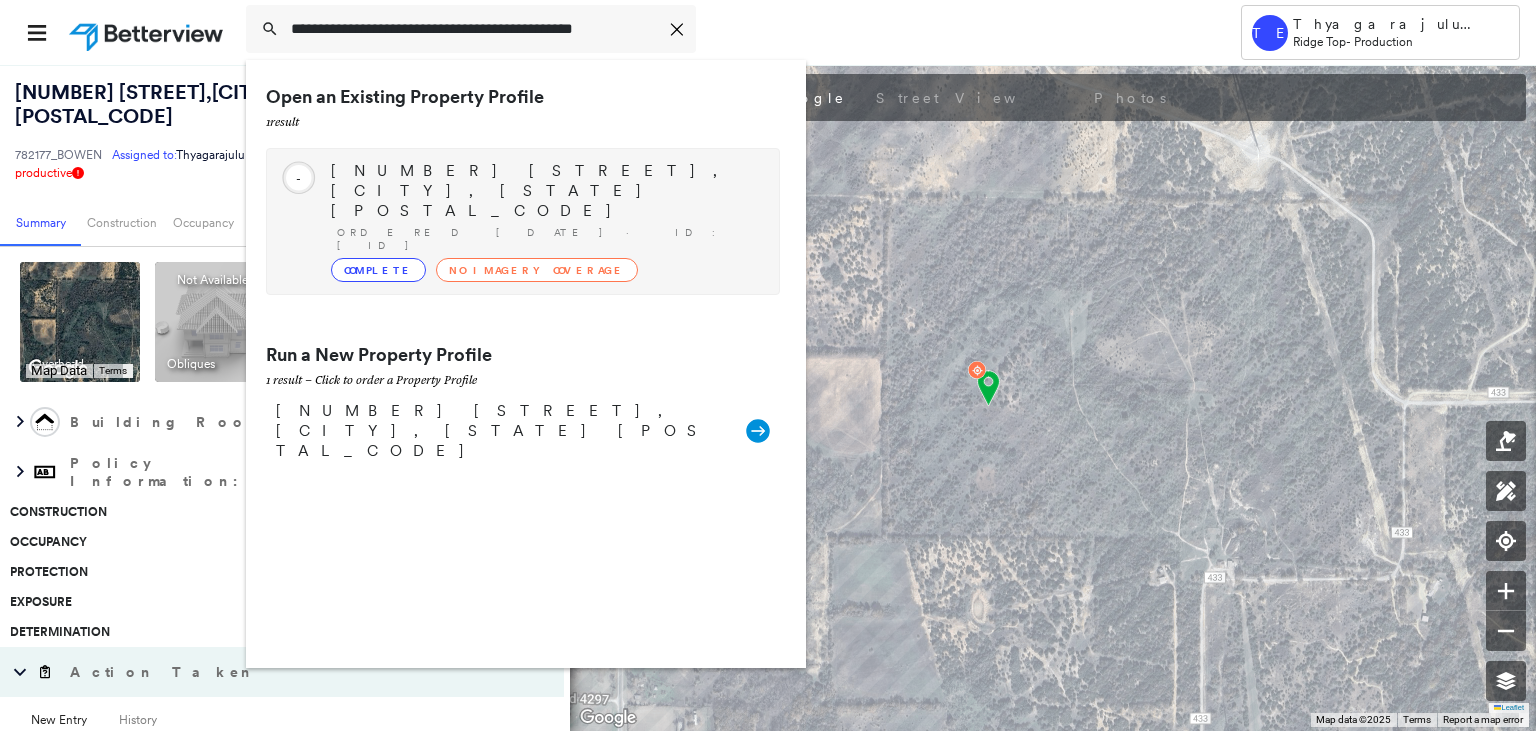 type on "**********" 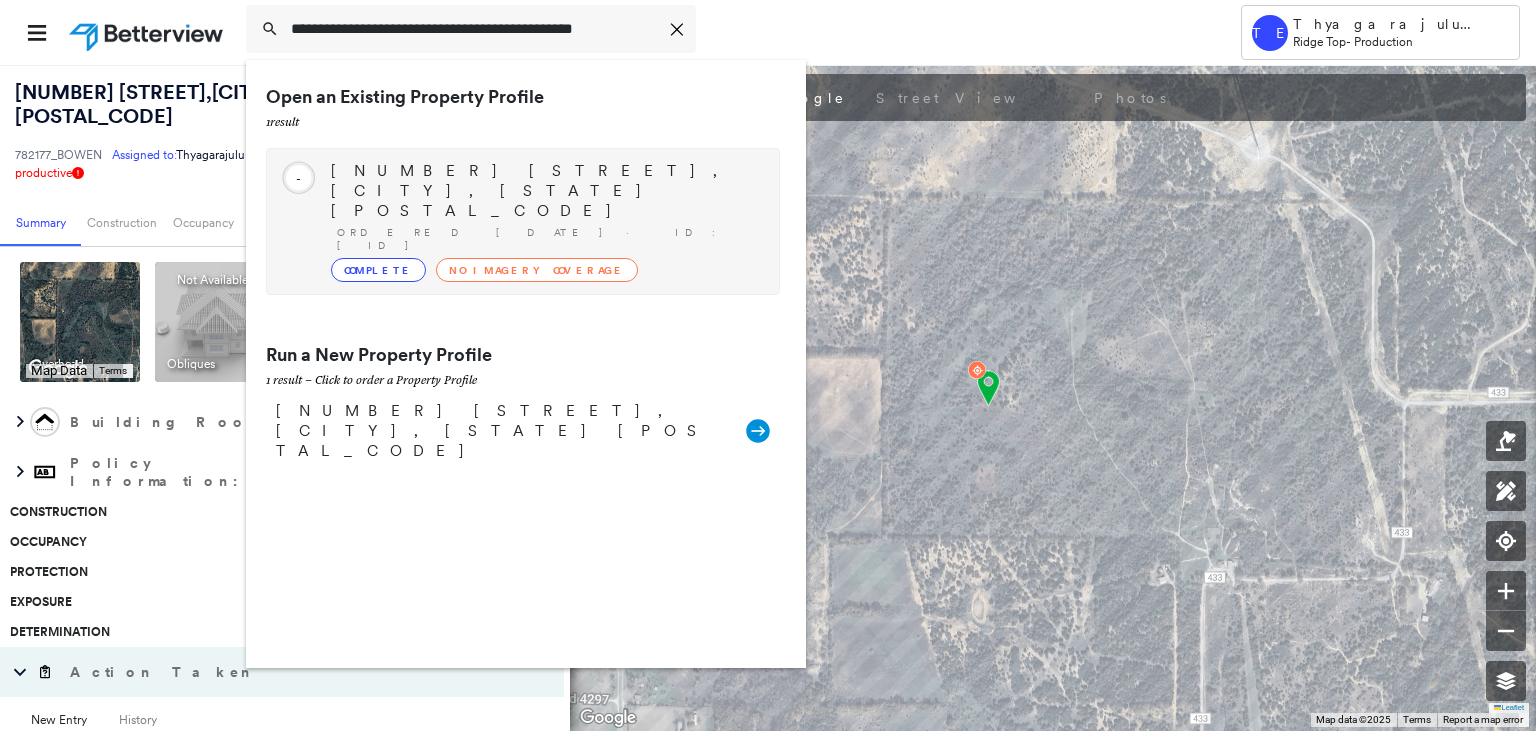 click on "[NUMBER] [STREET], [CITY], [STATE] [POSTAL_CODE]" at bounding box center [545, 191] 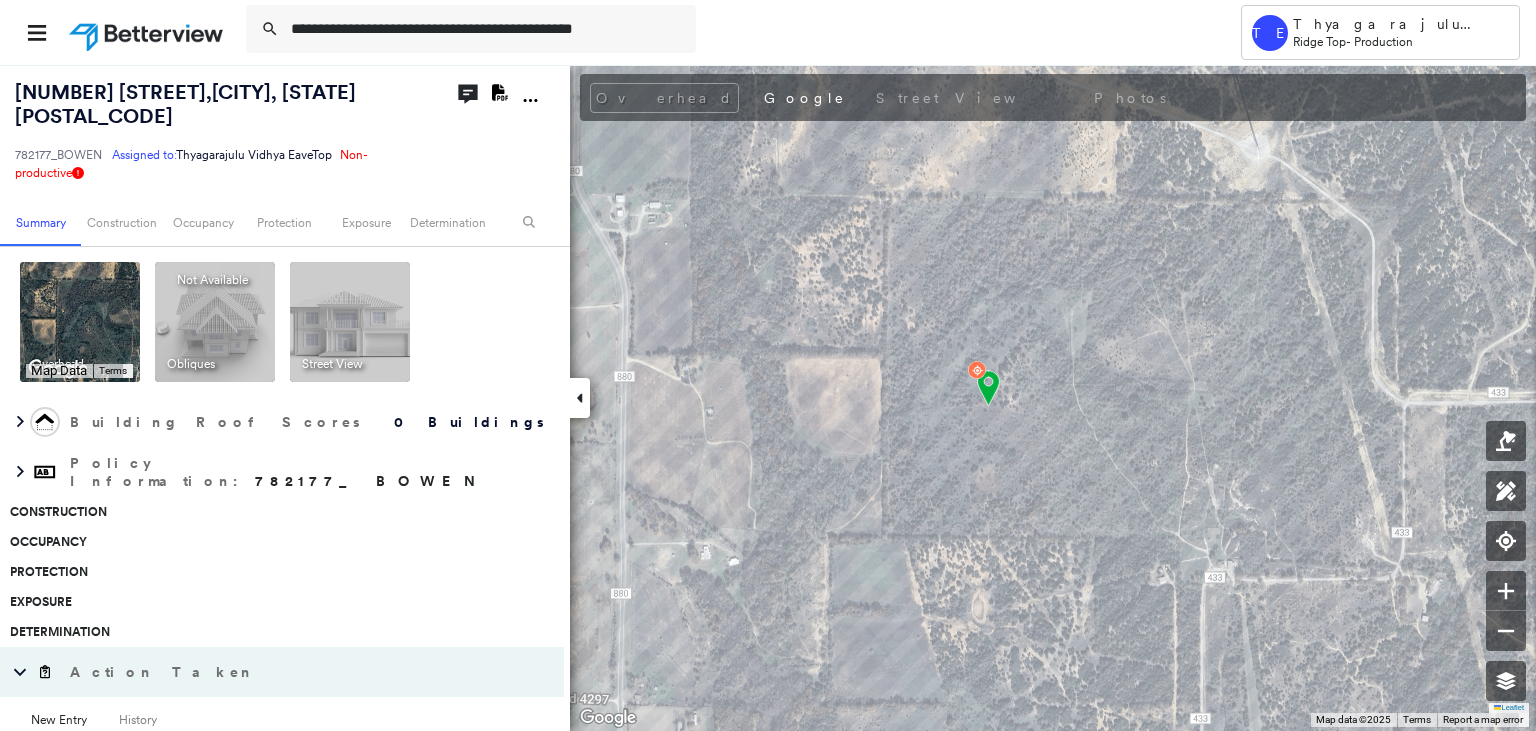 type 